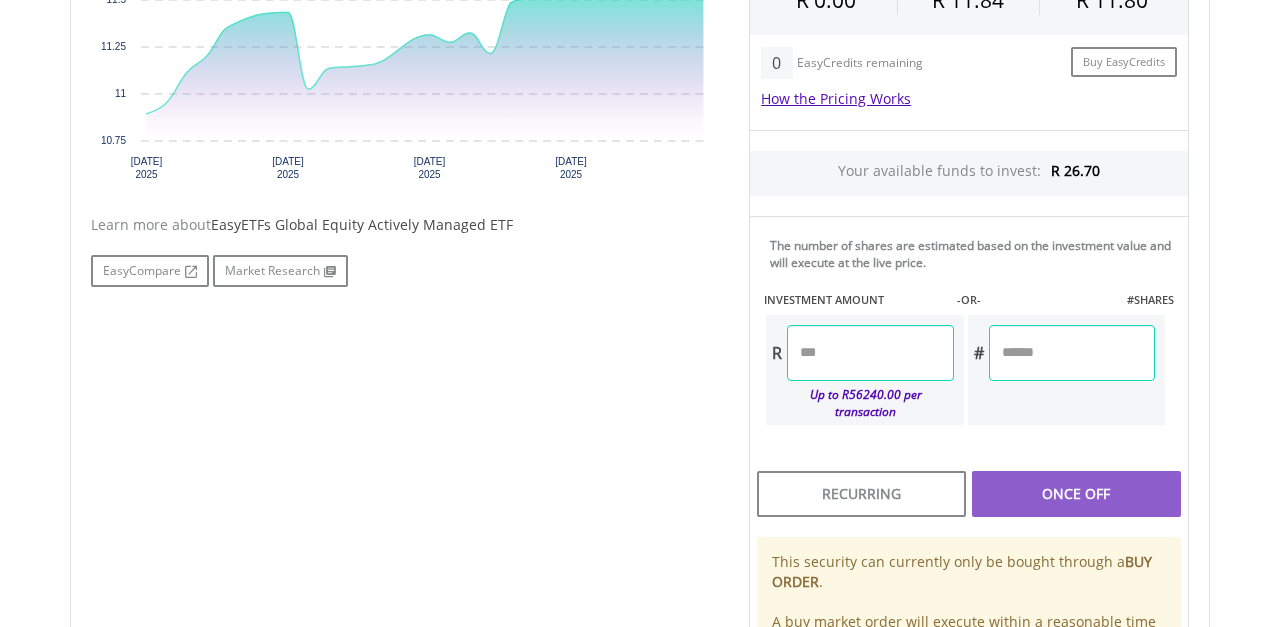 scroll, scrollTop: 815, scrollLeft: 0, axis: vertical 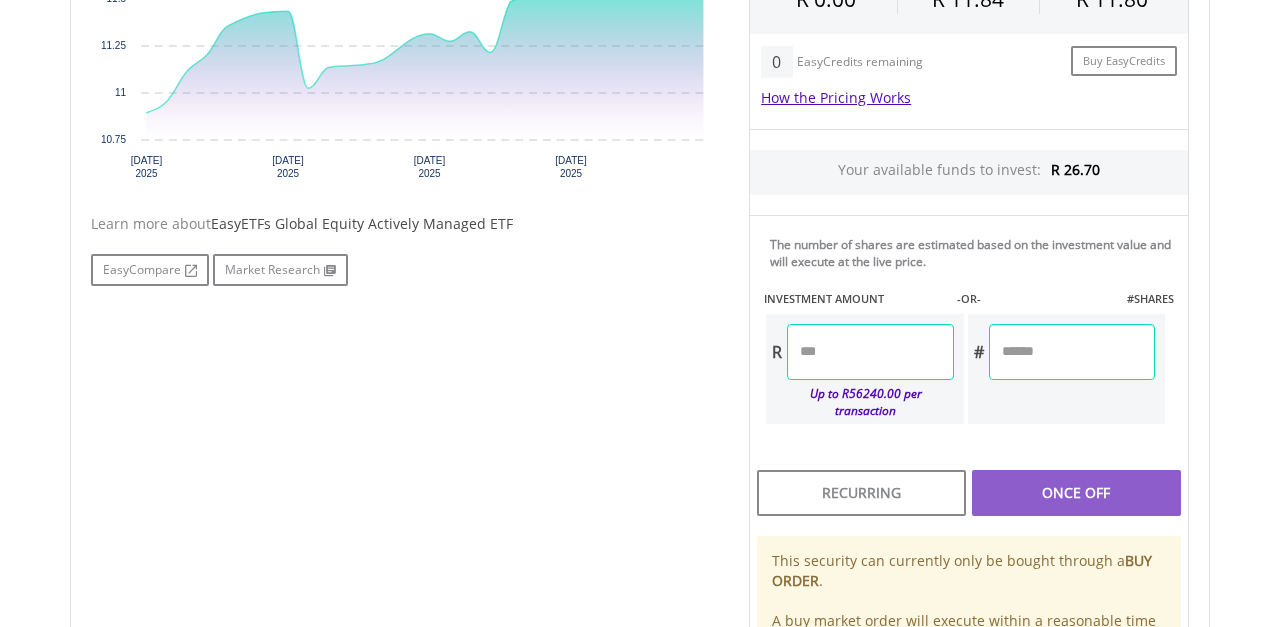 click at bounding box center (870, 352) 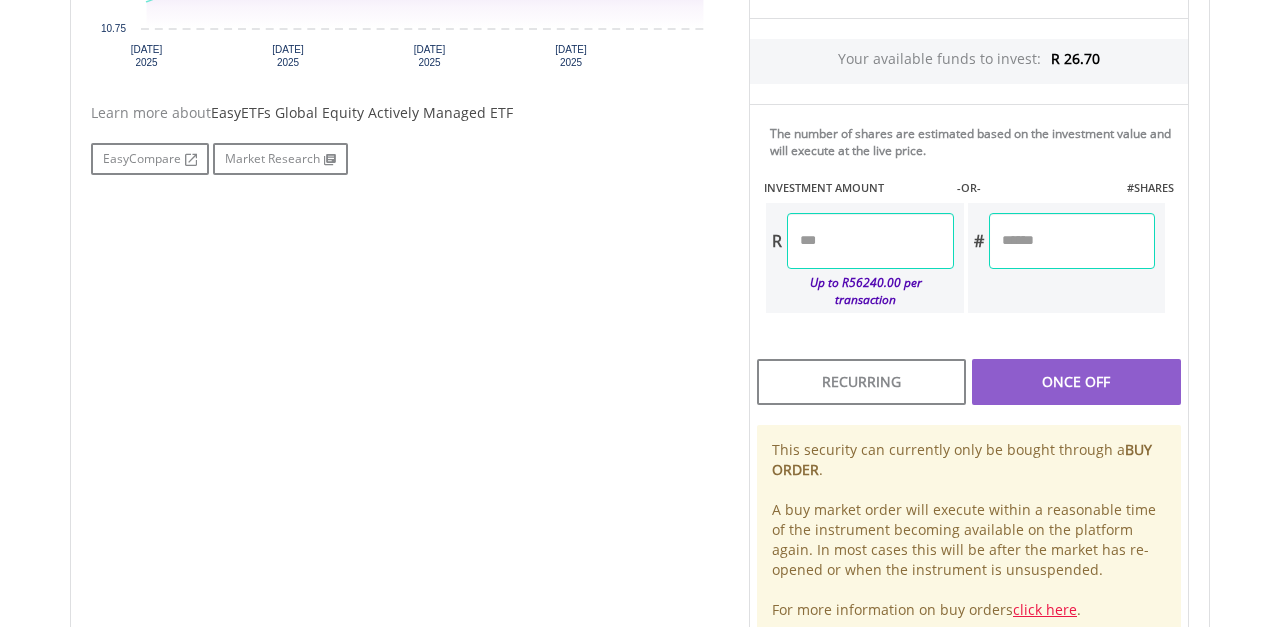 scroll, scrollTop: 927, scrollLeft: 0, axis: vertical 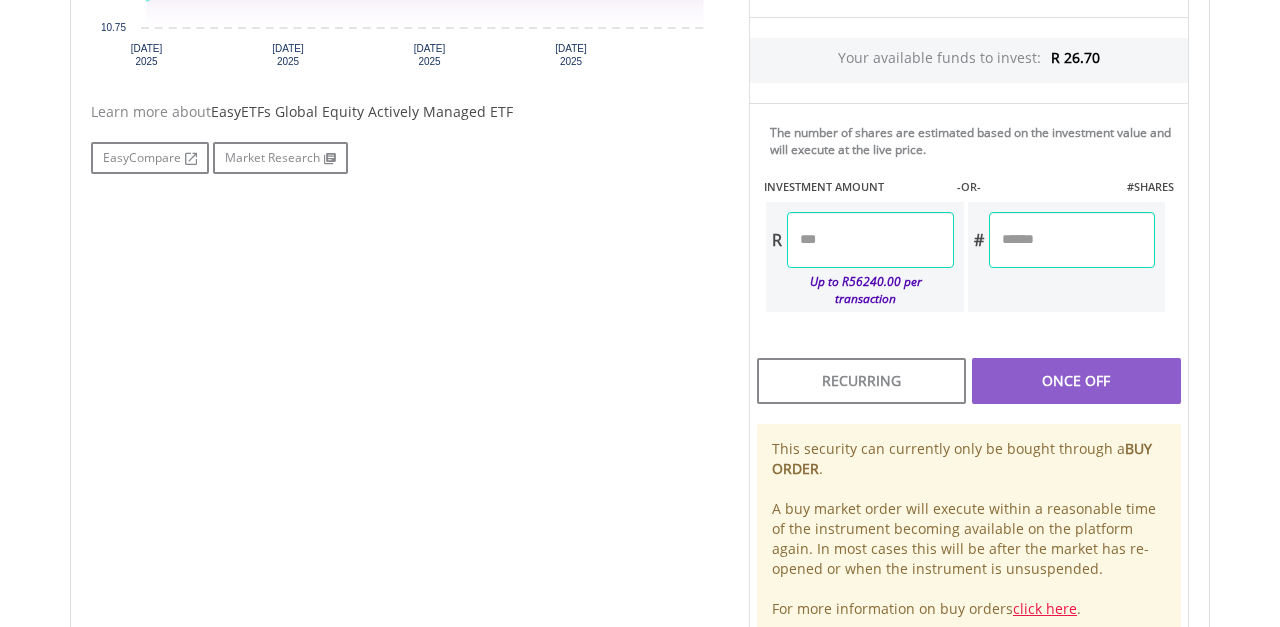 click at bounding box center [870, 240] 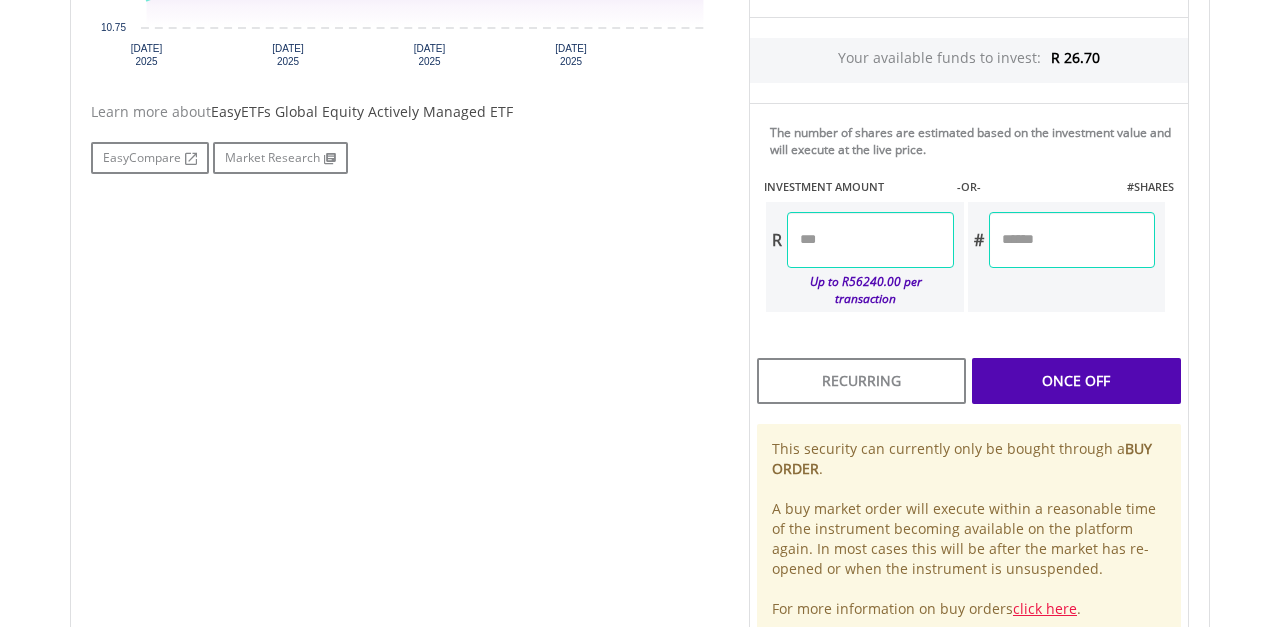 click on "Last Updated Price:
15-min. Delay*
Price Update Cost:
0
Credits
Market Closed
SELLING AT (BID)
BUYING AT                     (ASK)
LAST PRICE
R 0.00
R 11.84
R 11.80
0
R #" at bounding box center (969, 179) 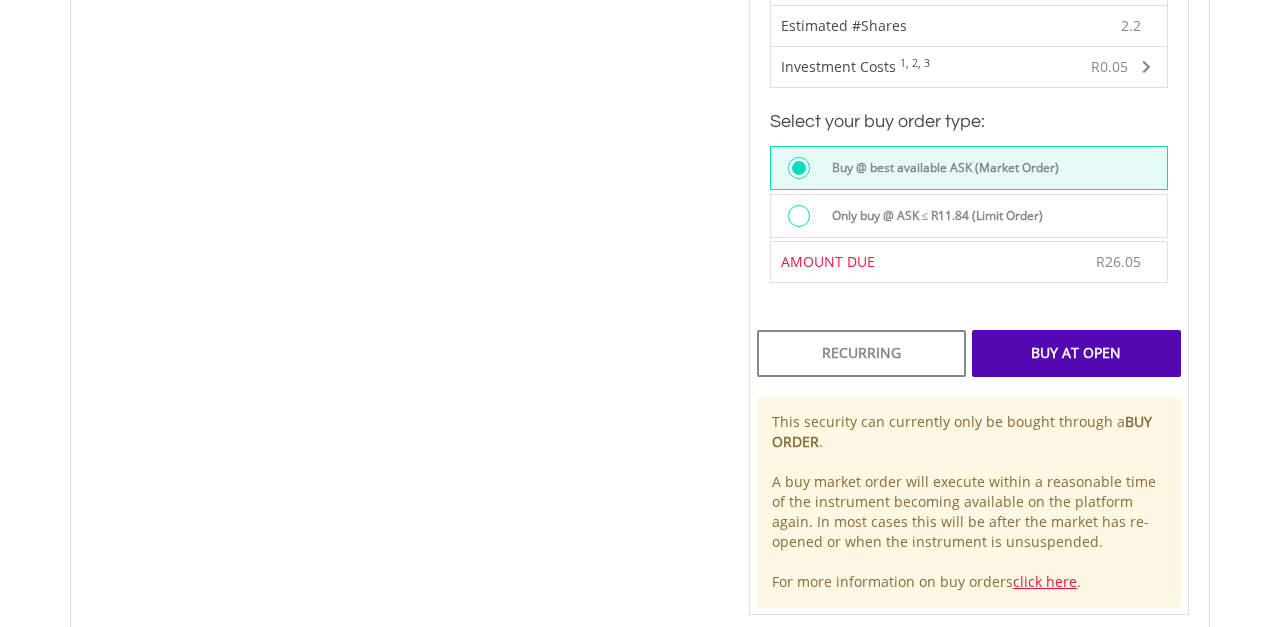 scroll, scrollTop: 1316, scrollLeft: 0, axis: vertical 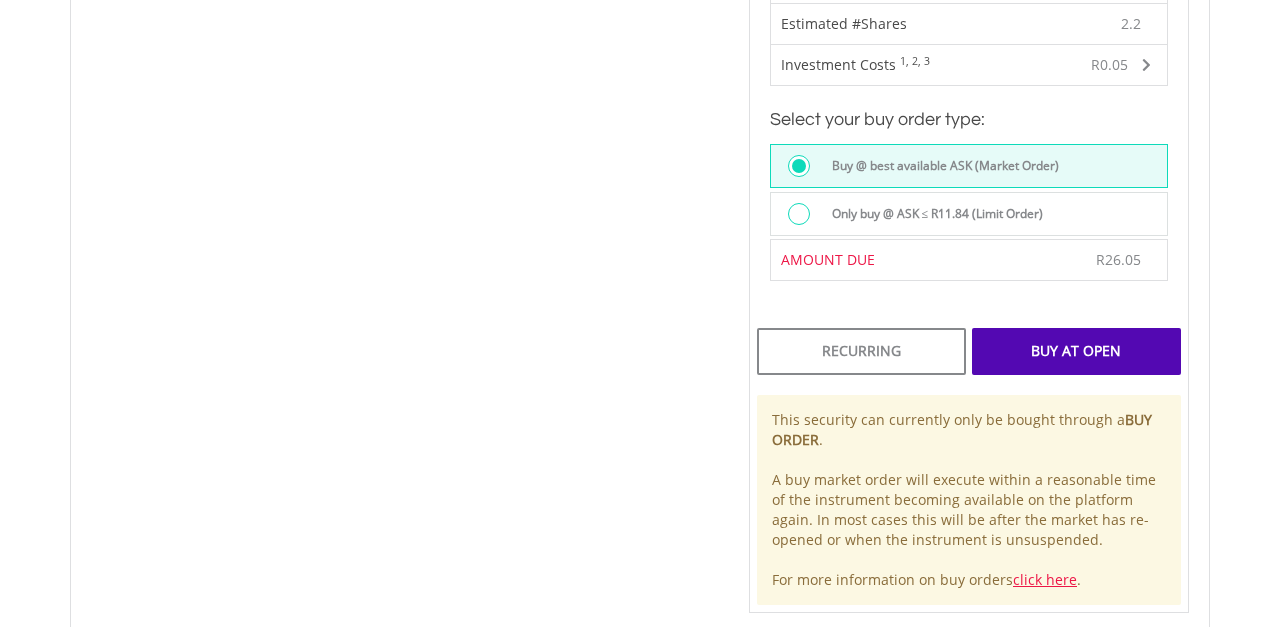 click on "Buy At Open" at bounding box center [1076, 351] 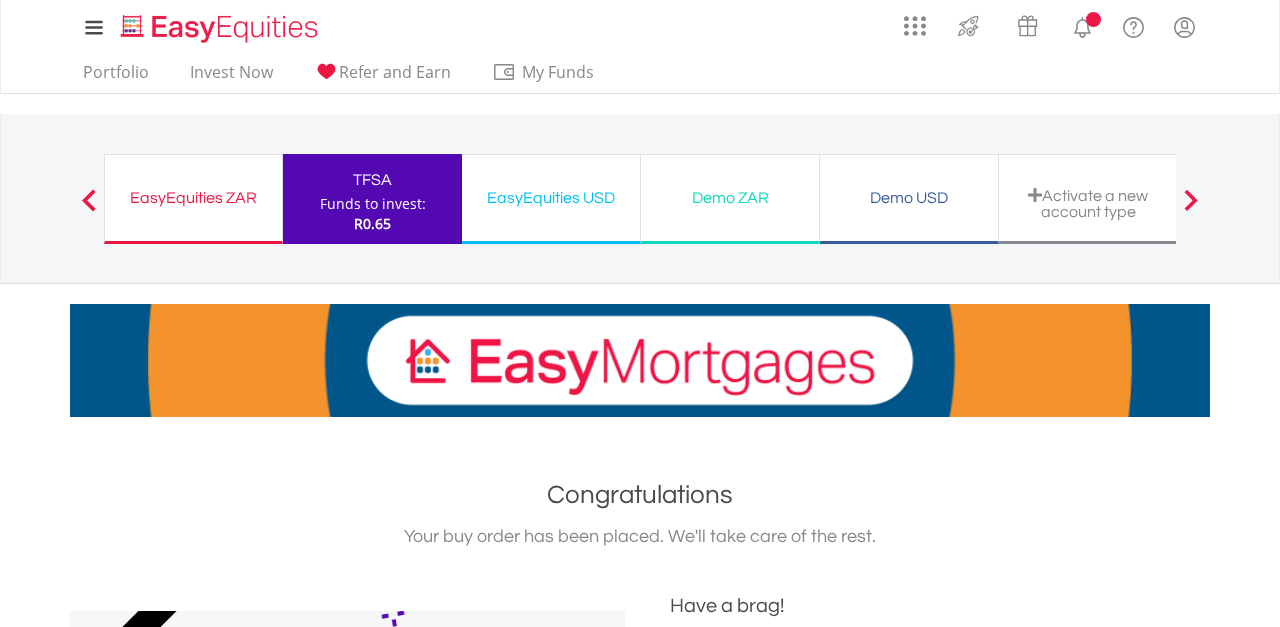 scroll, scrollTop: 0, scrollLeft: 0, axis: both 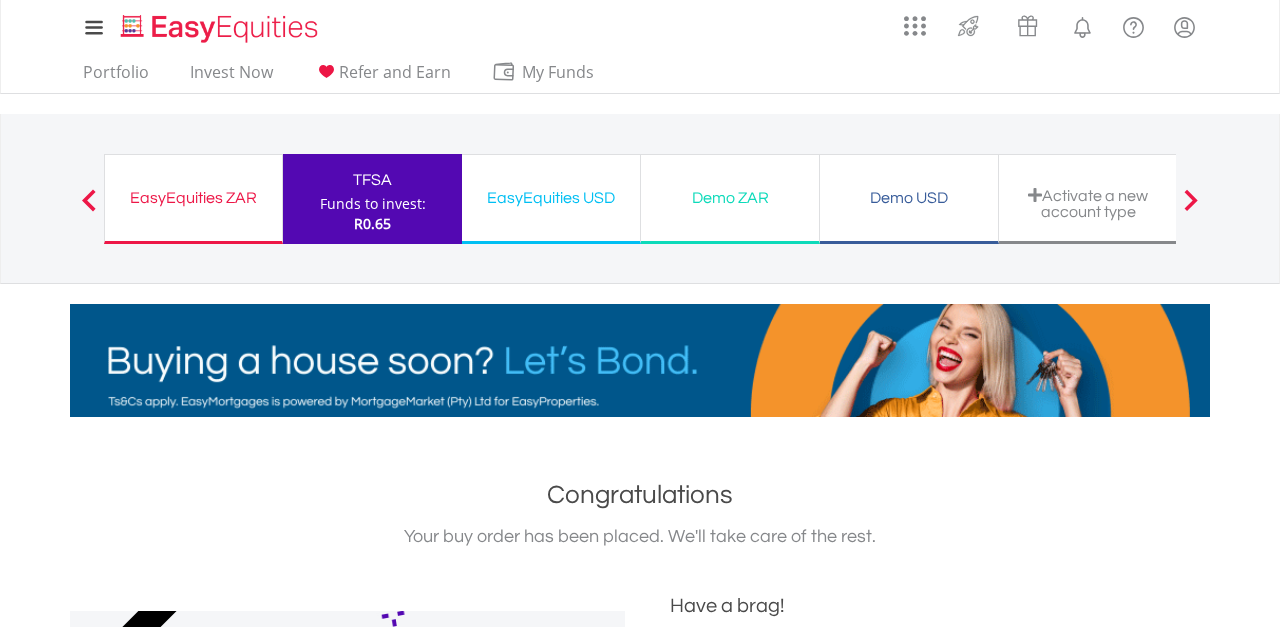 click on "Demo USD" at bounding box center [909, 198] 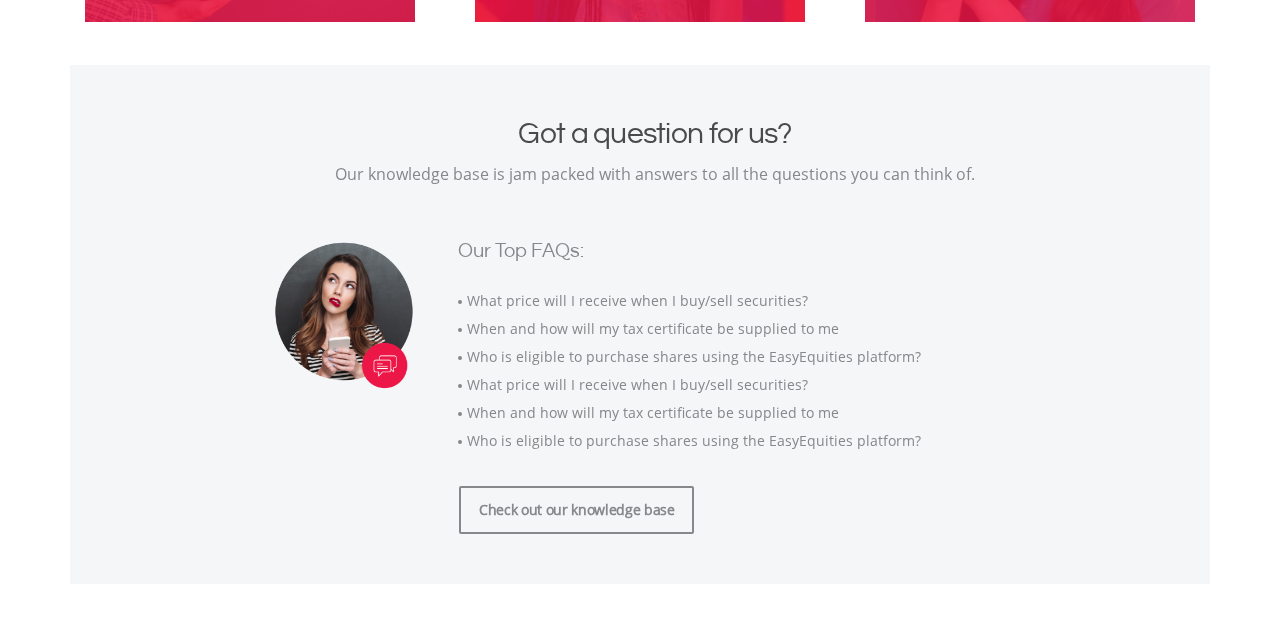 scroll, scrollTop: 0, scrollLeft: 0, axis: both 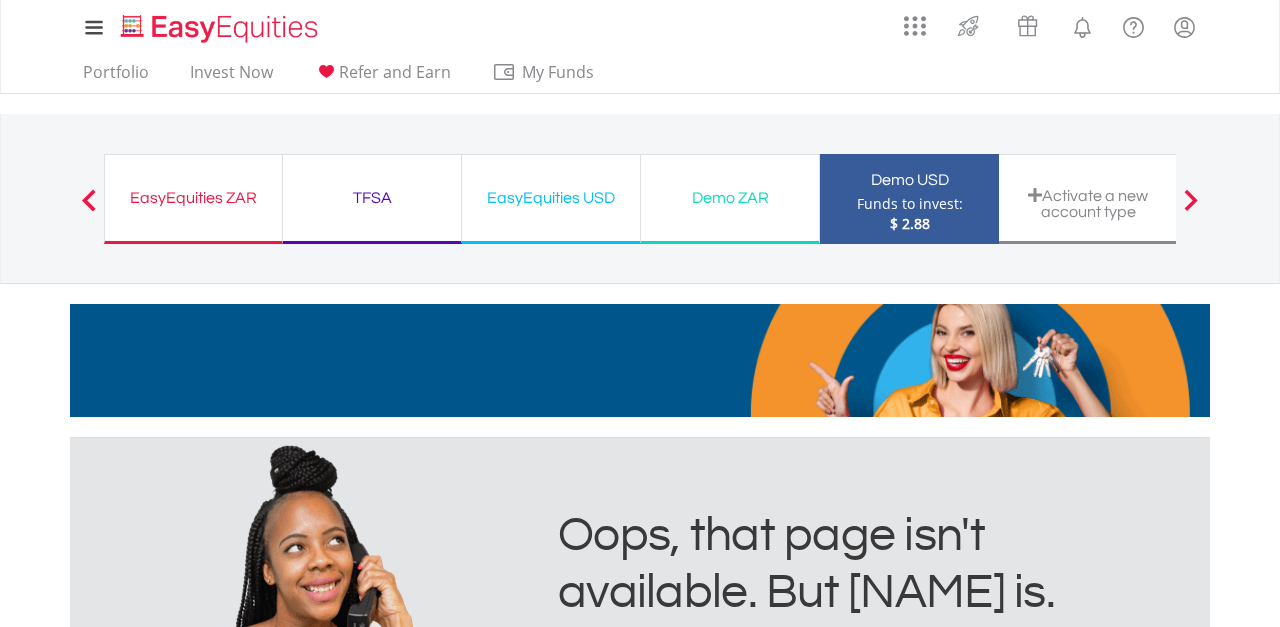 click on "$ 2.88" at bounding box center [910, 223] 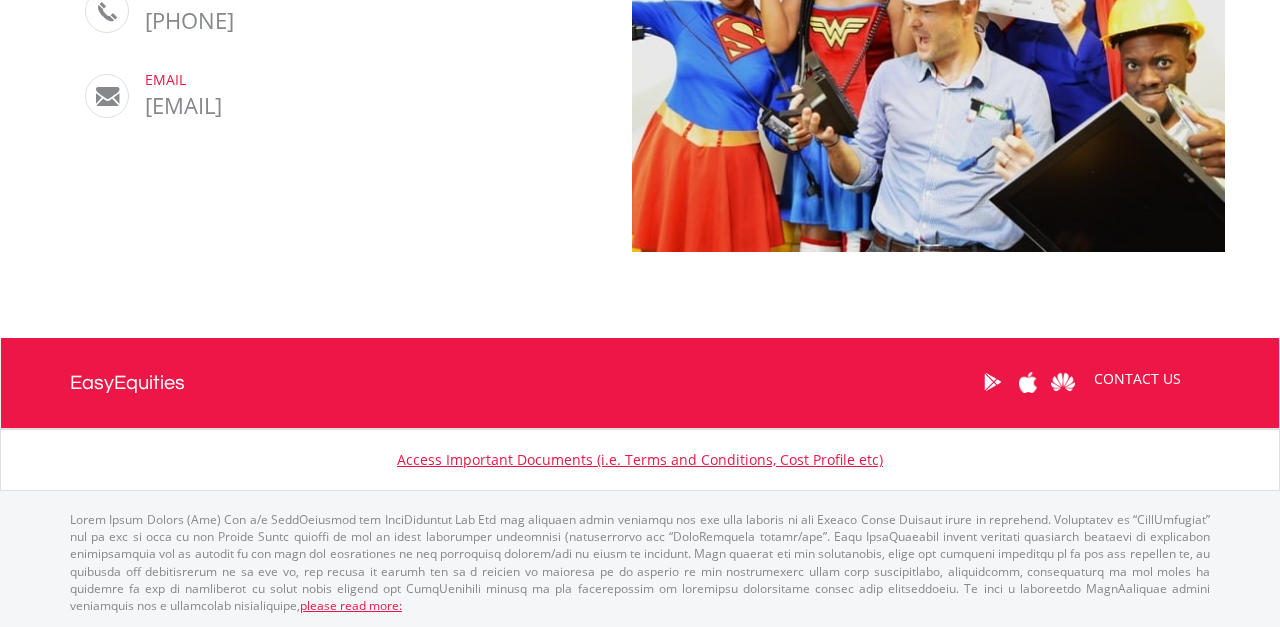 scroll, scrollTop: 0, scrollLeft: 0, axis: both 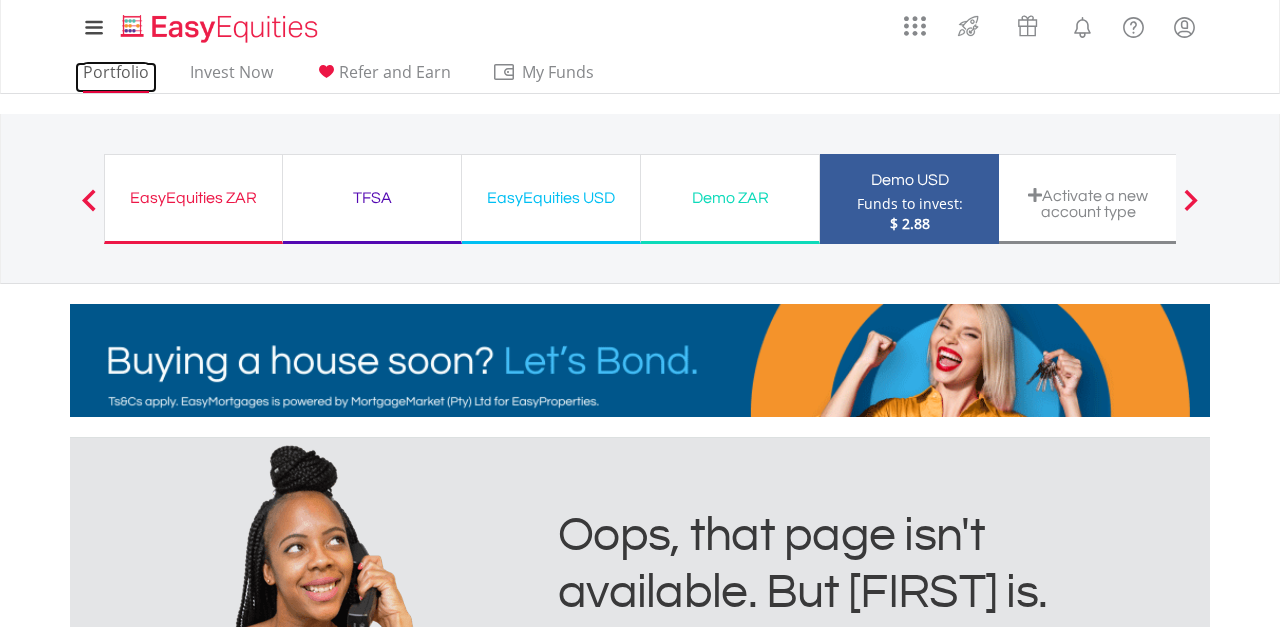 click on "Portfolio" at bounding box center [116, 77] 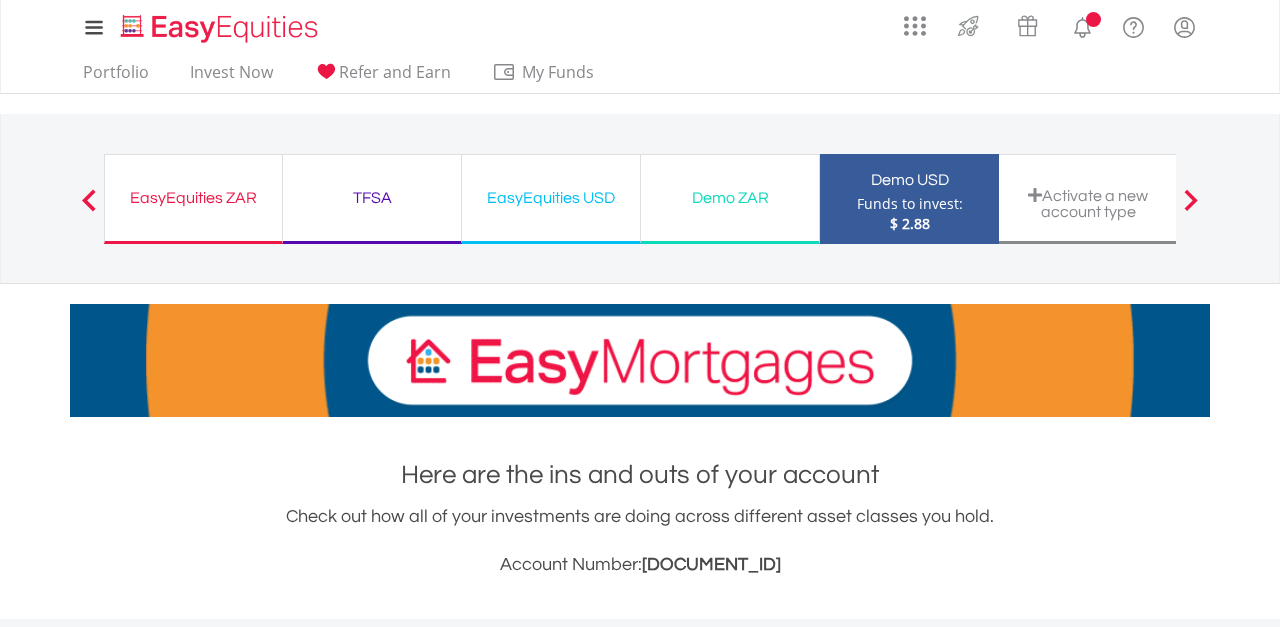 scroll, scrollTop: 0, scrollLeft: 0, axis: both 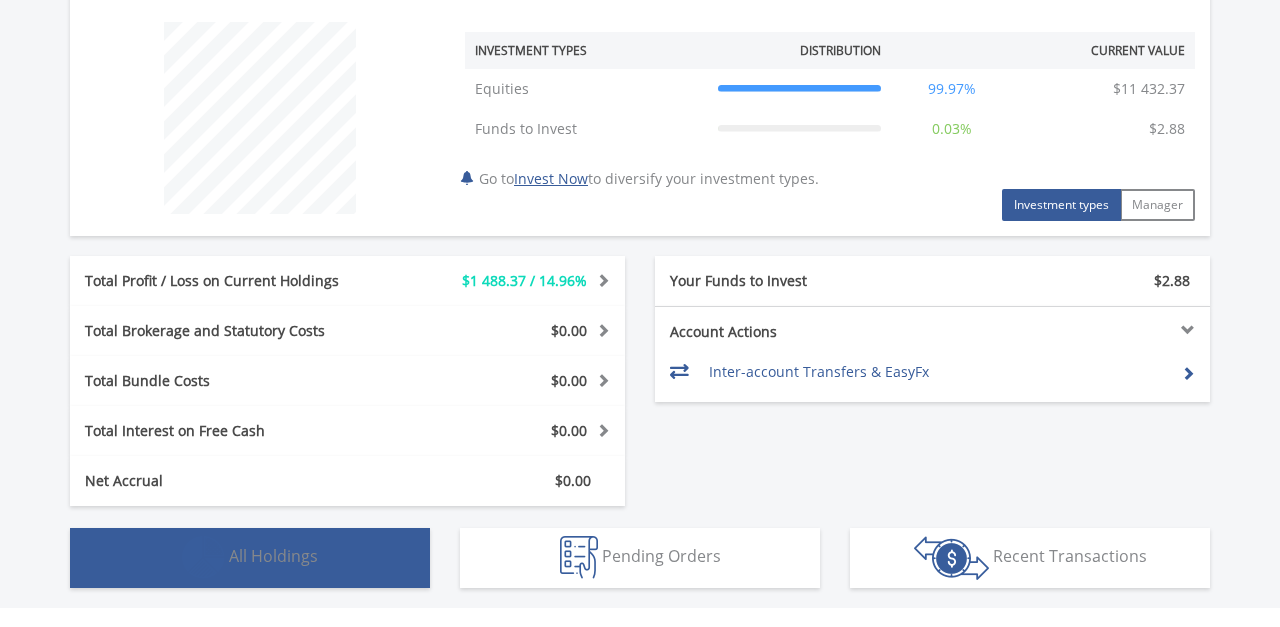 click on "All Holdings" at bounding box center [273, 556] 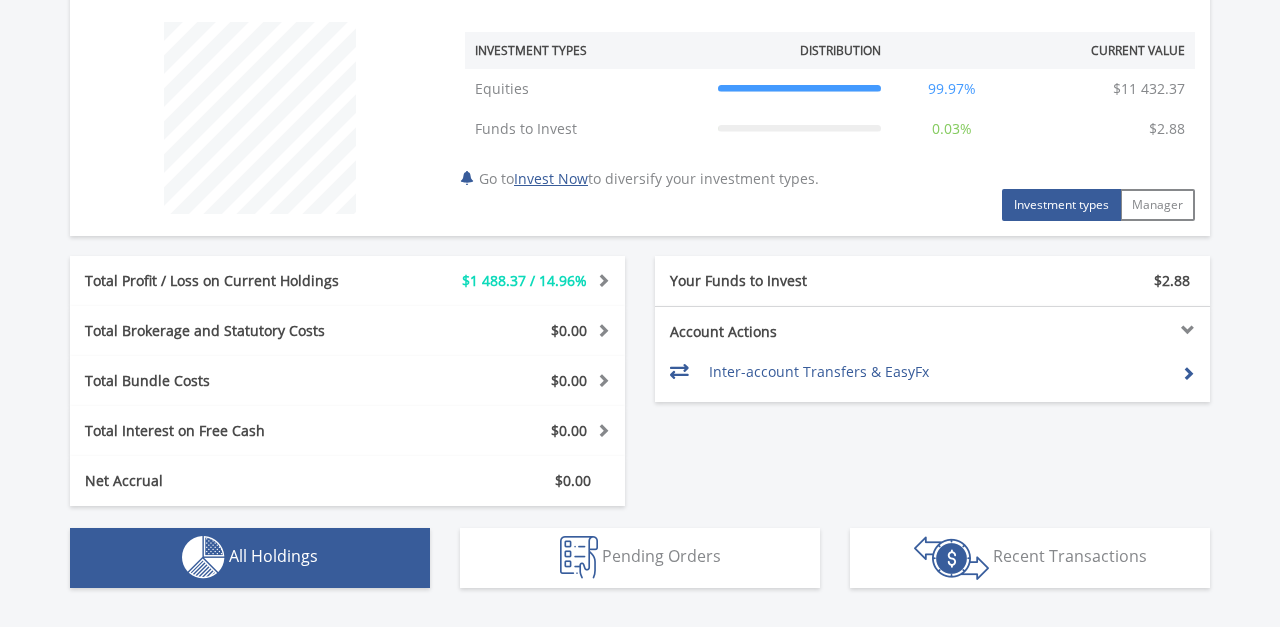 scroll, scrollTop: 1402, scrollLeft: 0, axis: vertical 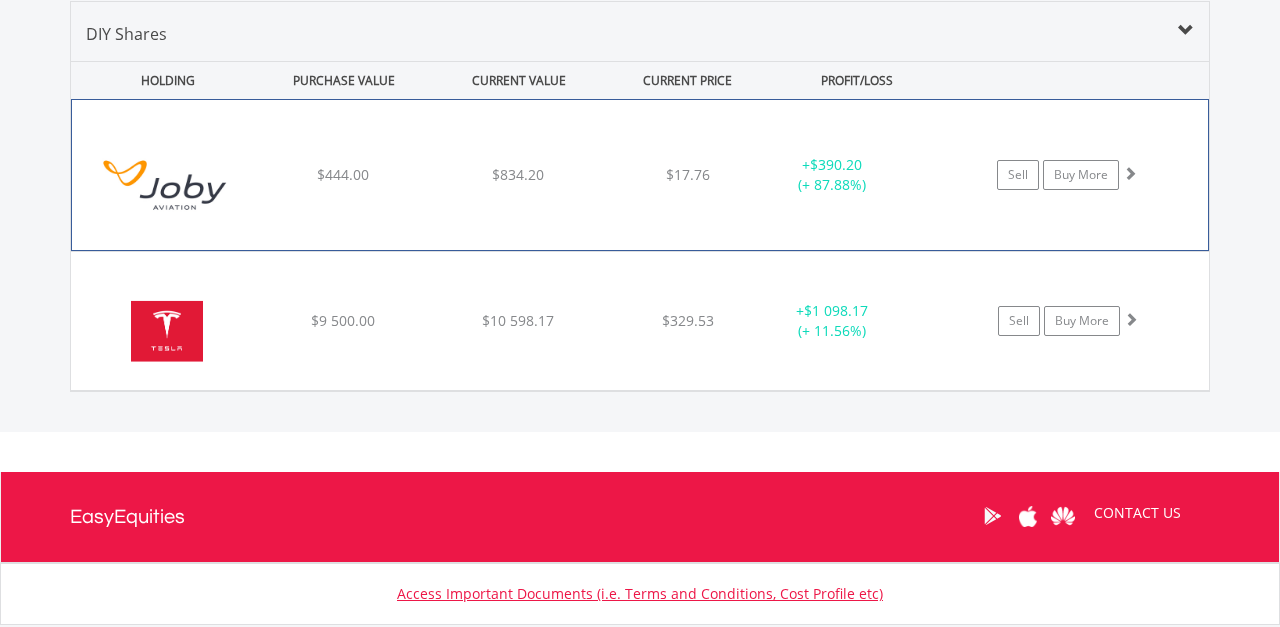 click on "$834.20" at bounding box center (518, 174) 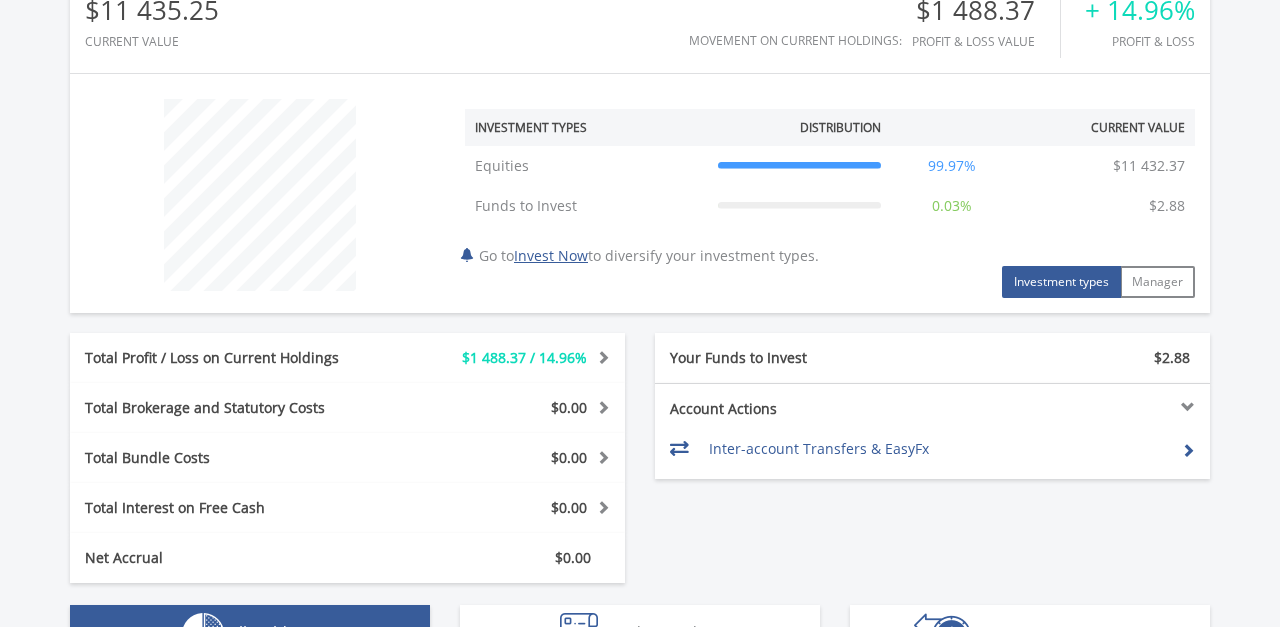 scroll, scrollTop: 0, scrollLeft: 0, axis: both 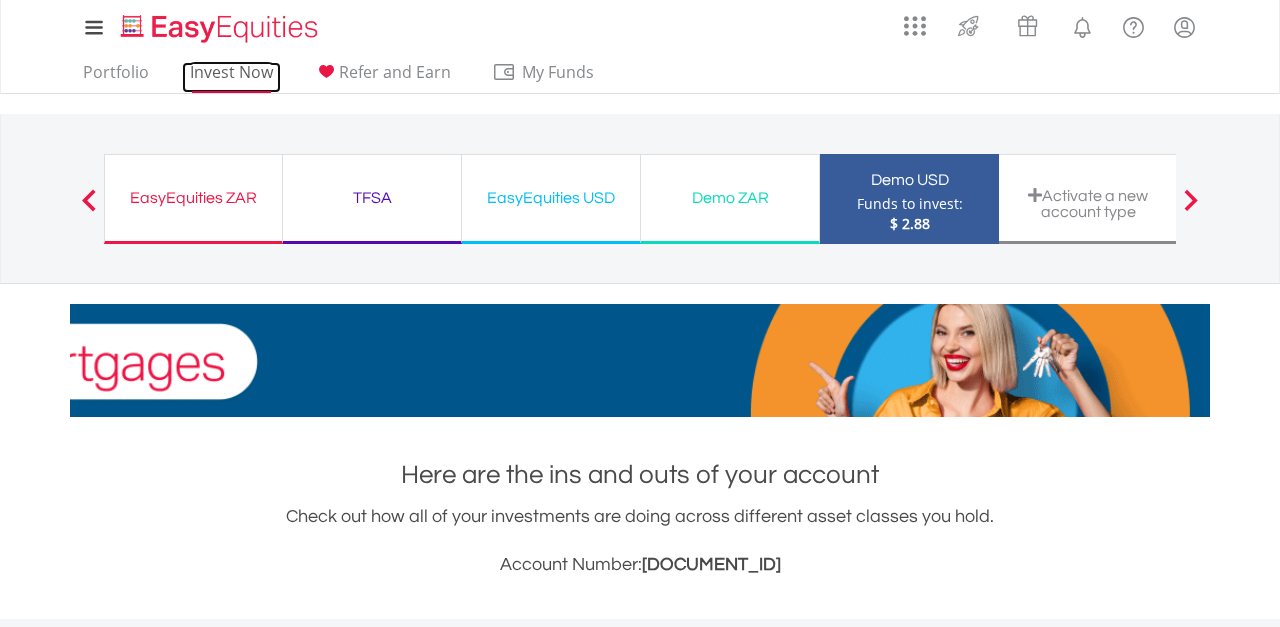 click on "Invest Now" at bounding box center (231, 77) 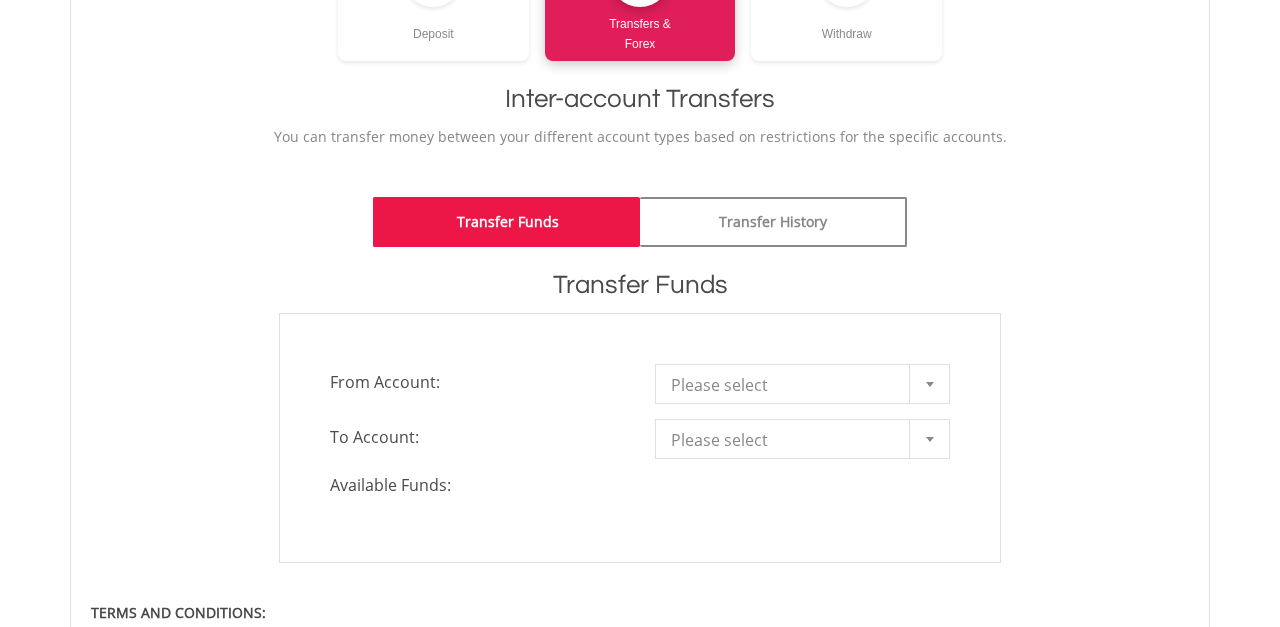 scroll, scrollTop: 367, scrollLeft: 0, axis: vertical 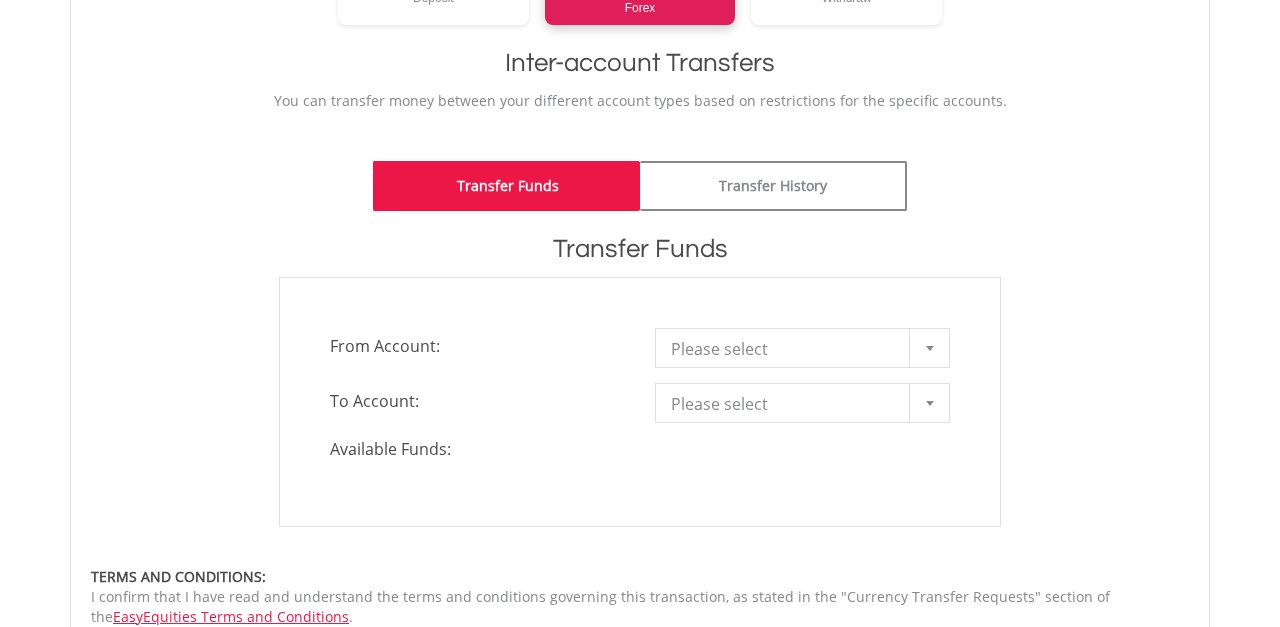 click on "Please select" at bounding box center [787, 349] 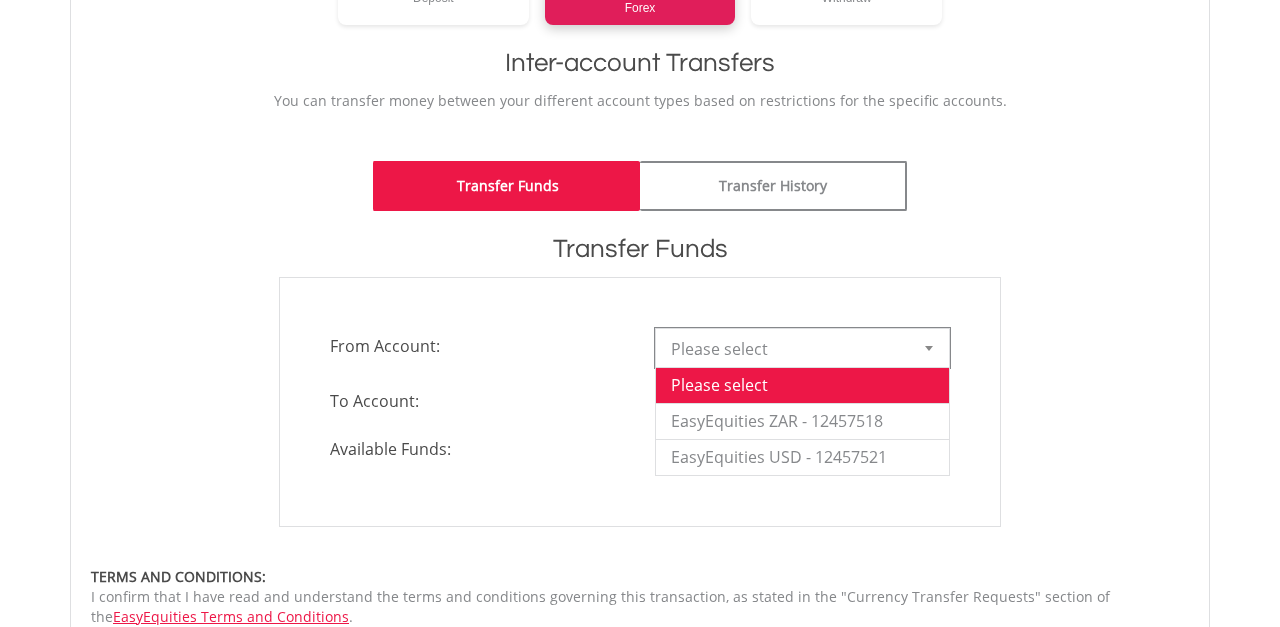 click on "**********" at bounding box center (640, 460) 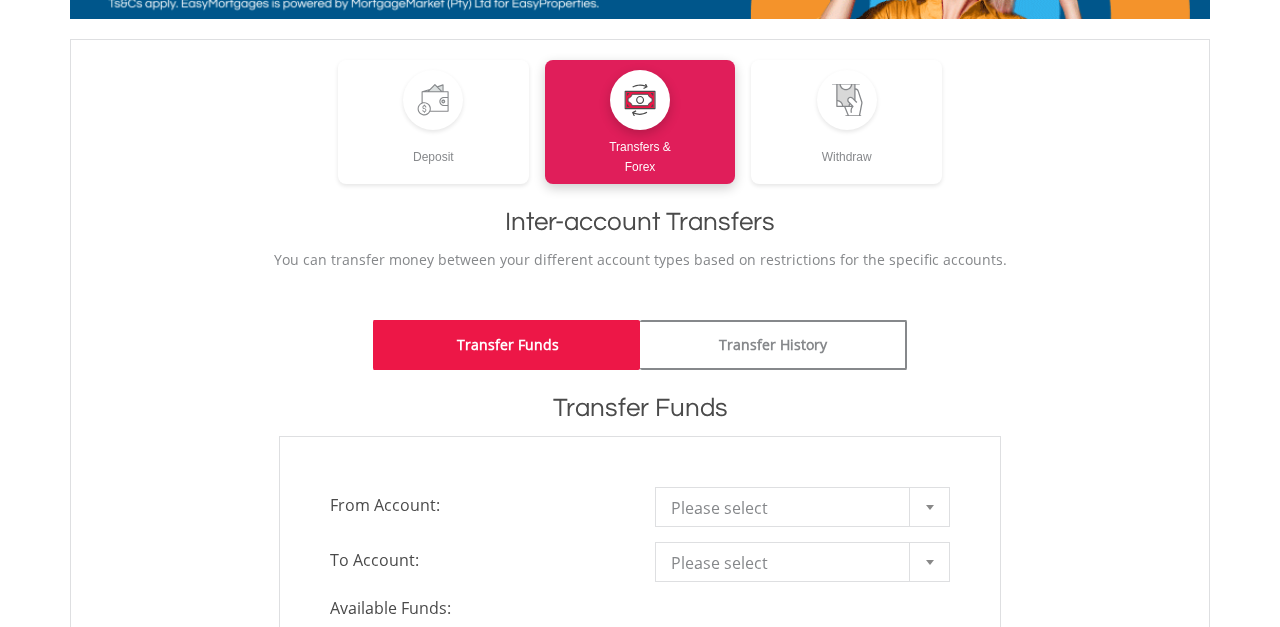 scroll, scrollTop: 0, scrollLeft: 0, axis: both 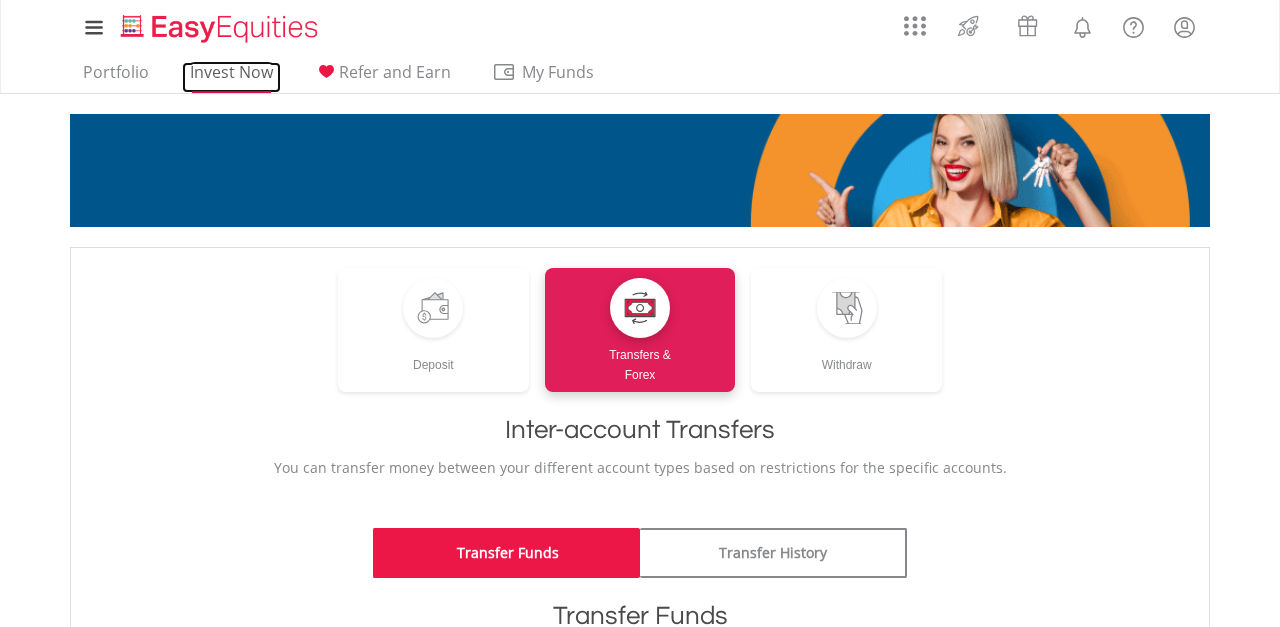 click on "Invest Now" at bounding box center [231, 77] 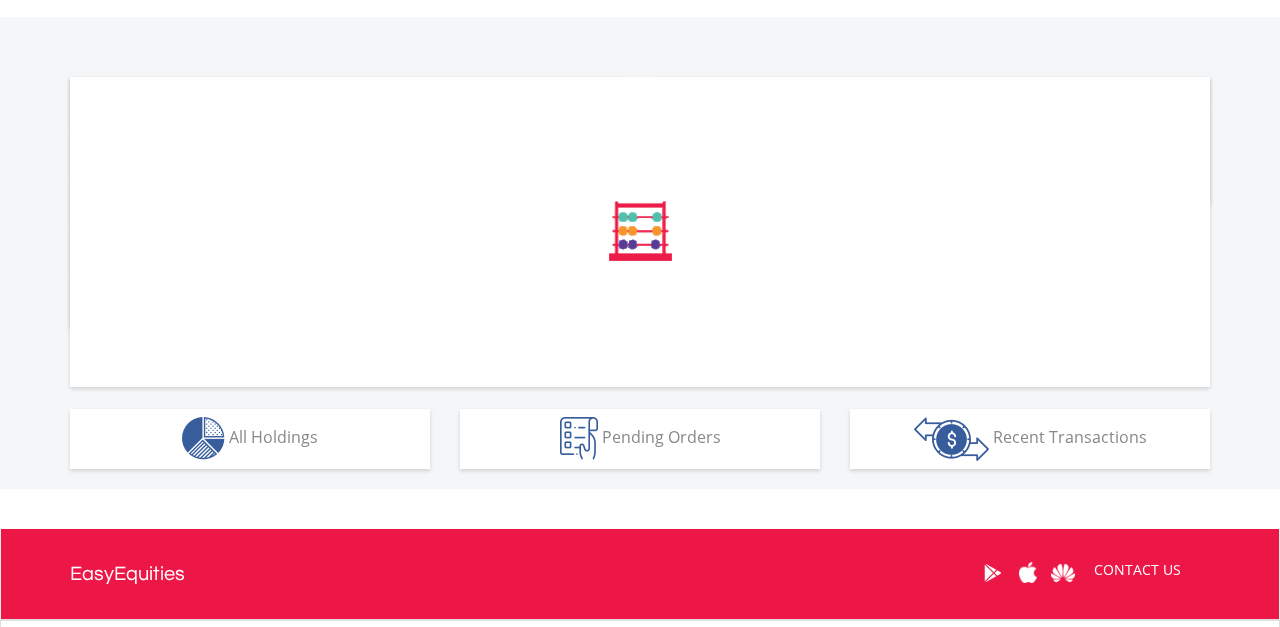 click at bounding box center (232, 92) 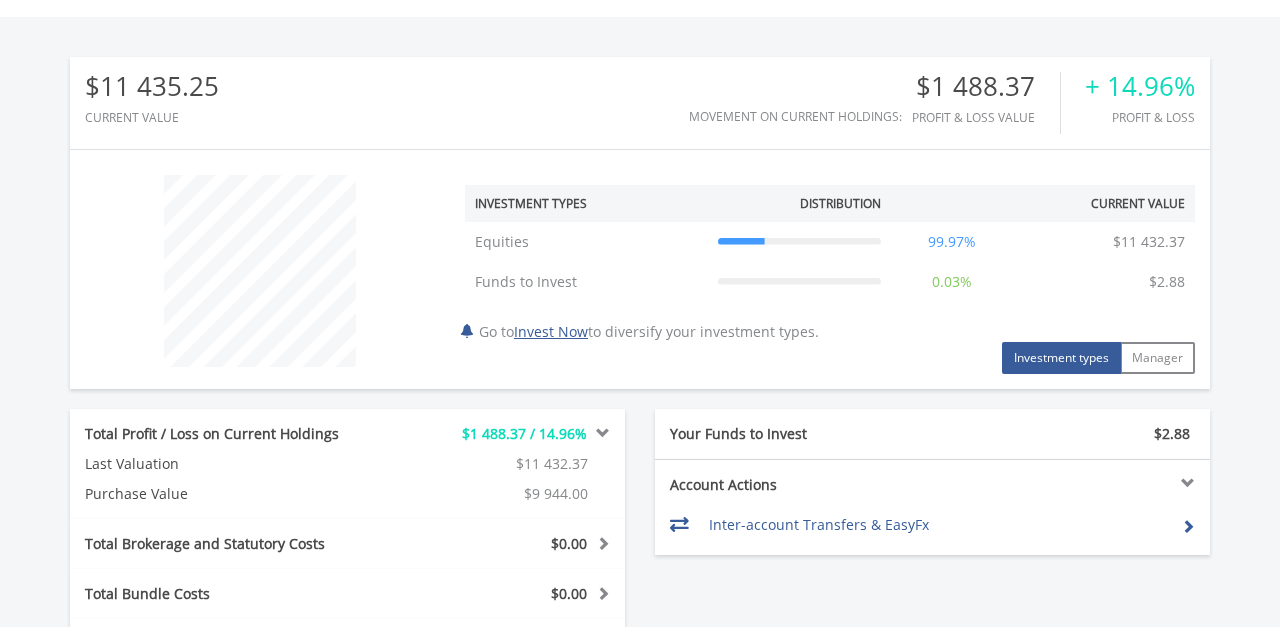 scroll, scrollTop: 582, scrollLeft: 0, axis: vertical 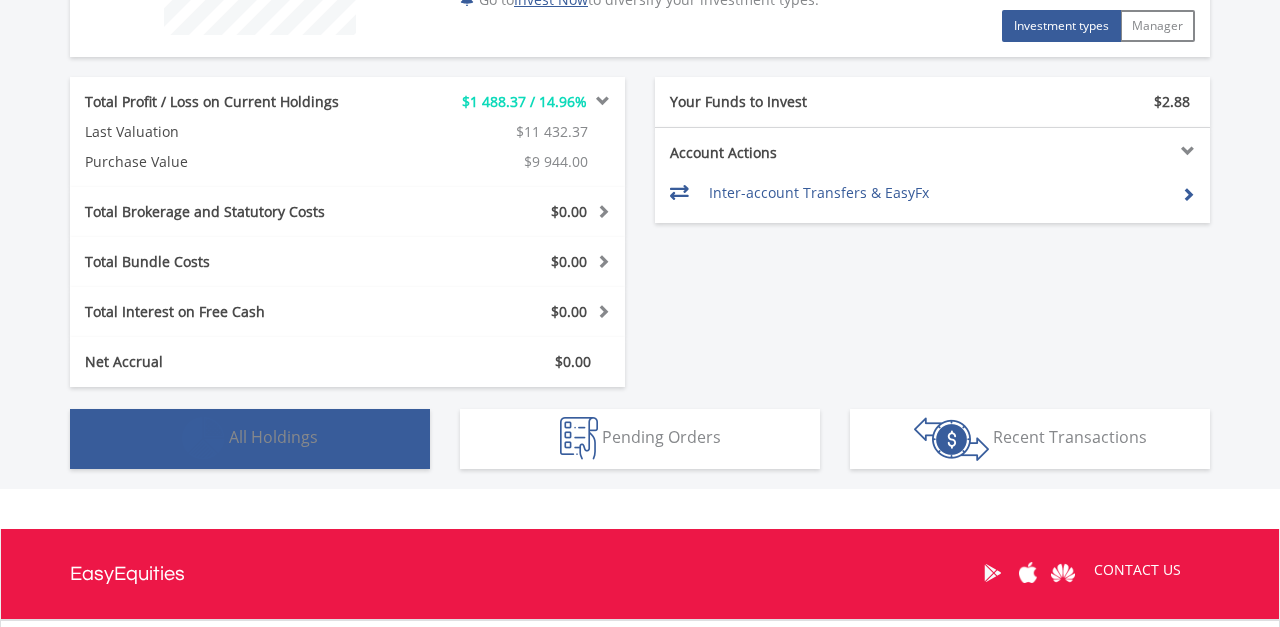 click on "Holdings
All Holdings" at bounding box center [250, 439] 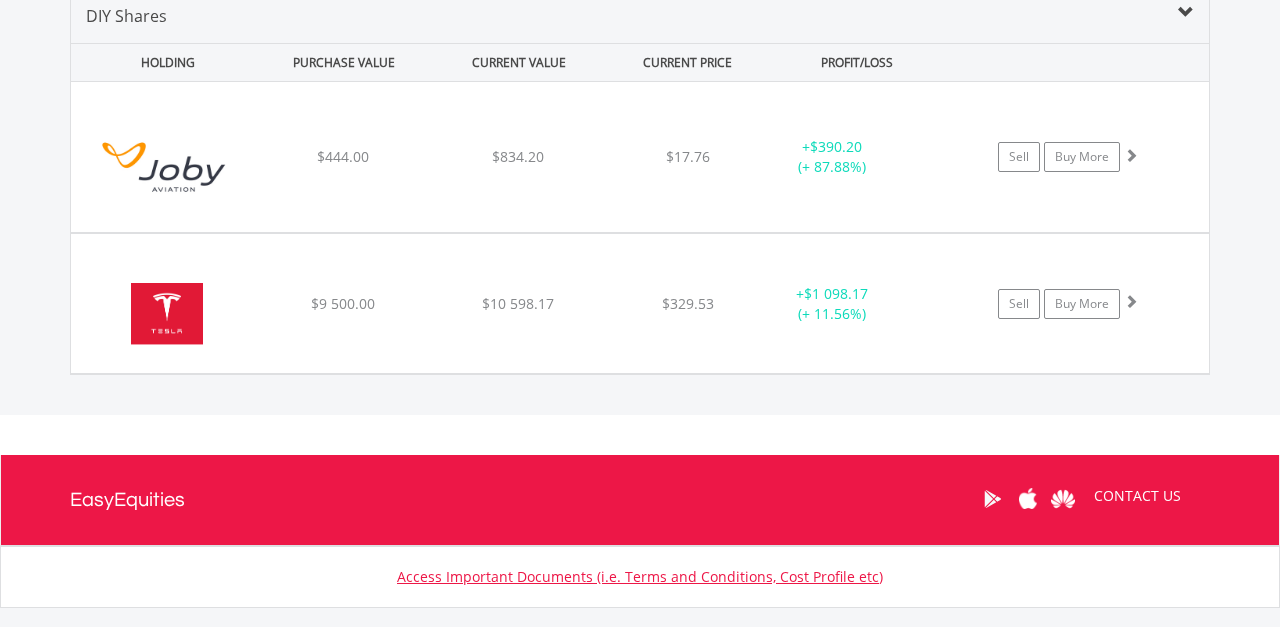 scroll, scrollTop: 1481, scrollLeft: 0, axis: vertical 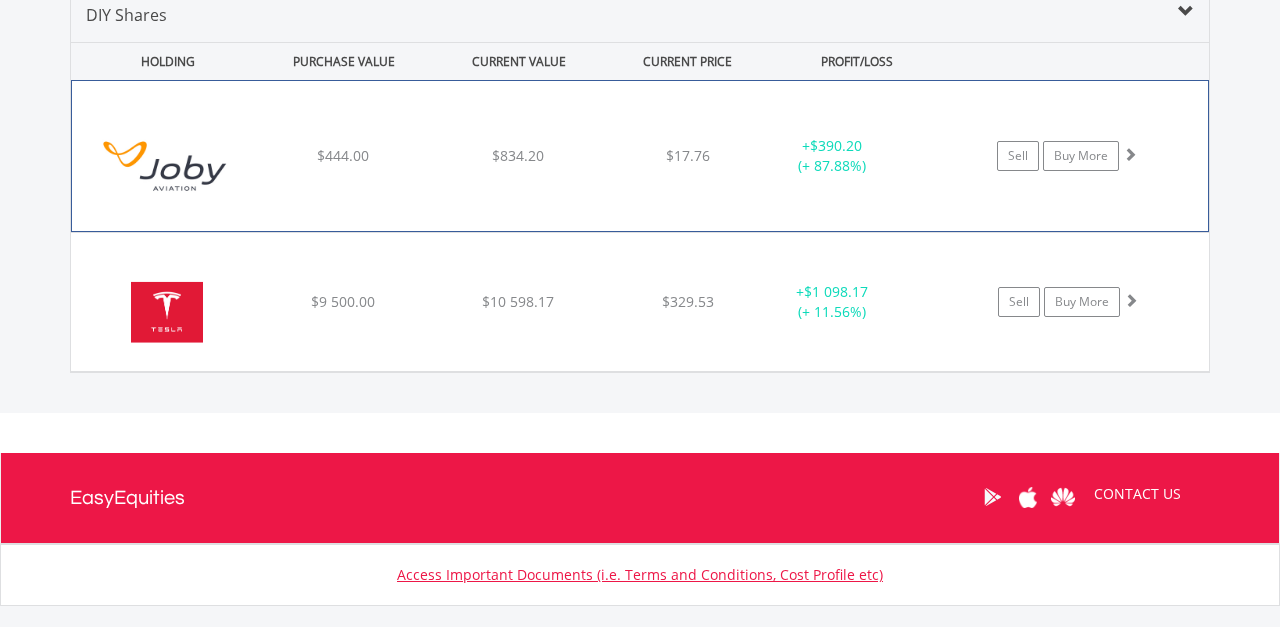 click on "Joby Aviation Inc
$444.00
$834.20
$17.76
+  $390.20 (+ 87.88%)
Sell
Buy More" at bounding box center (640, 156) 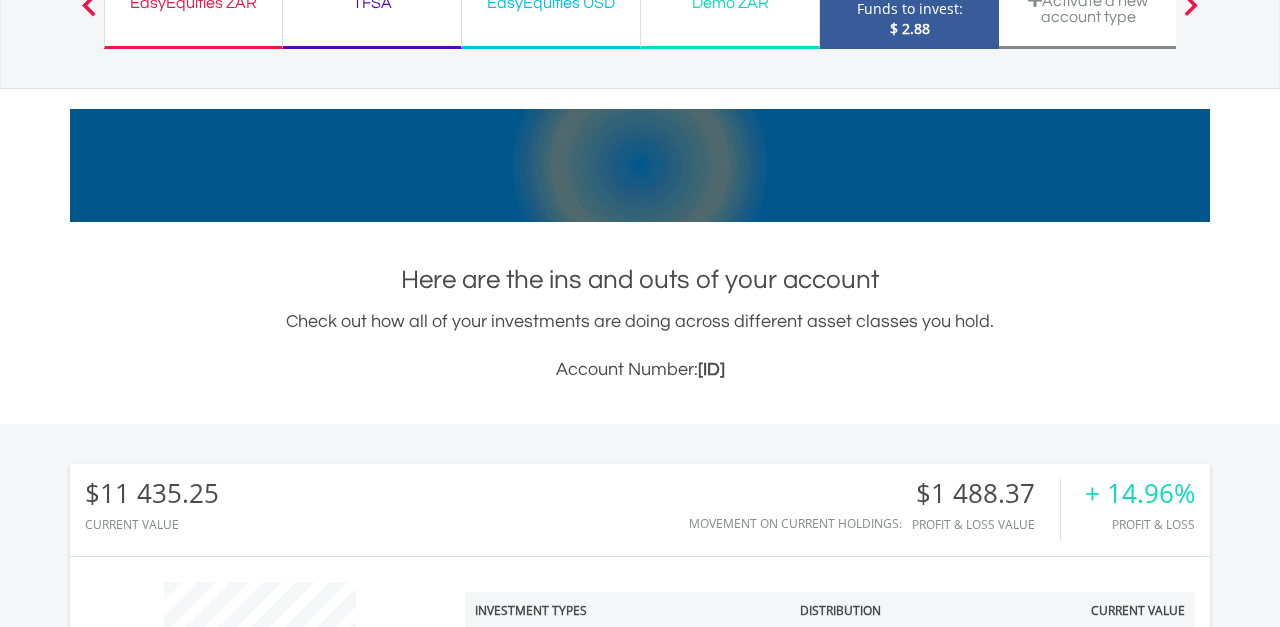 scroll, scrollTop: 0, scrollLeft: 0, axis: both 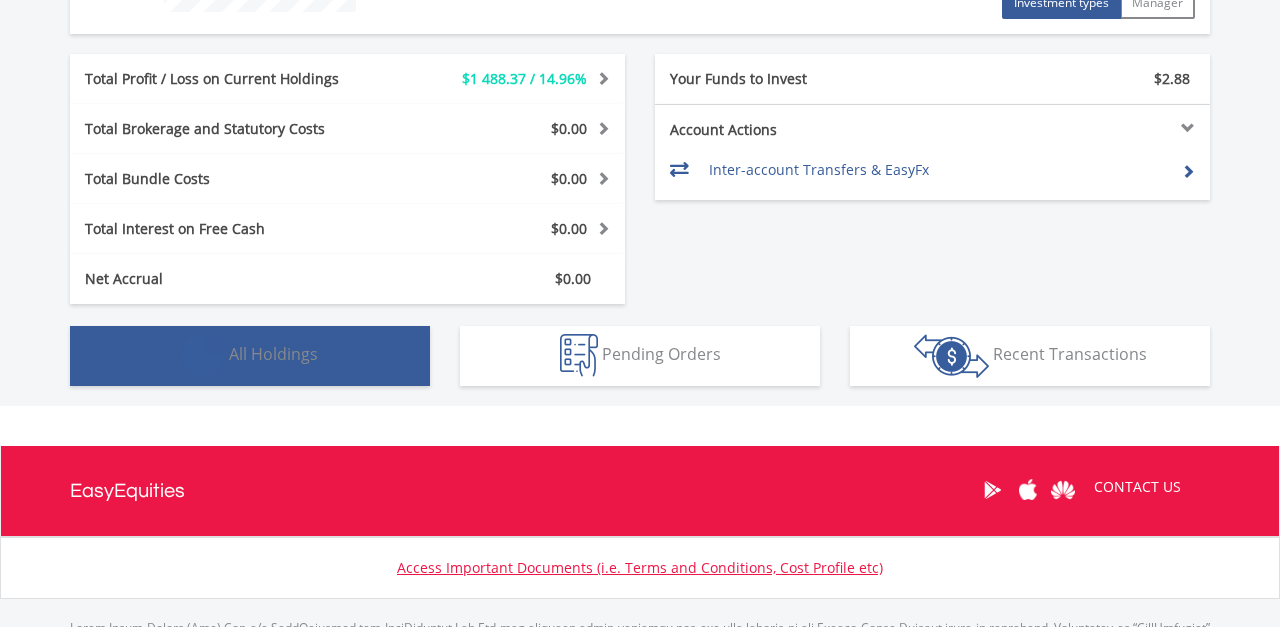 click on "All Holdings" at bounding box center [273, 354] 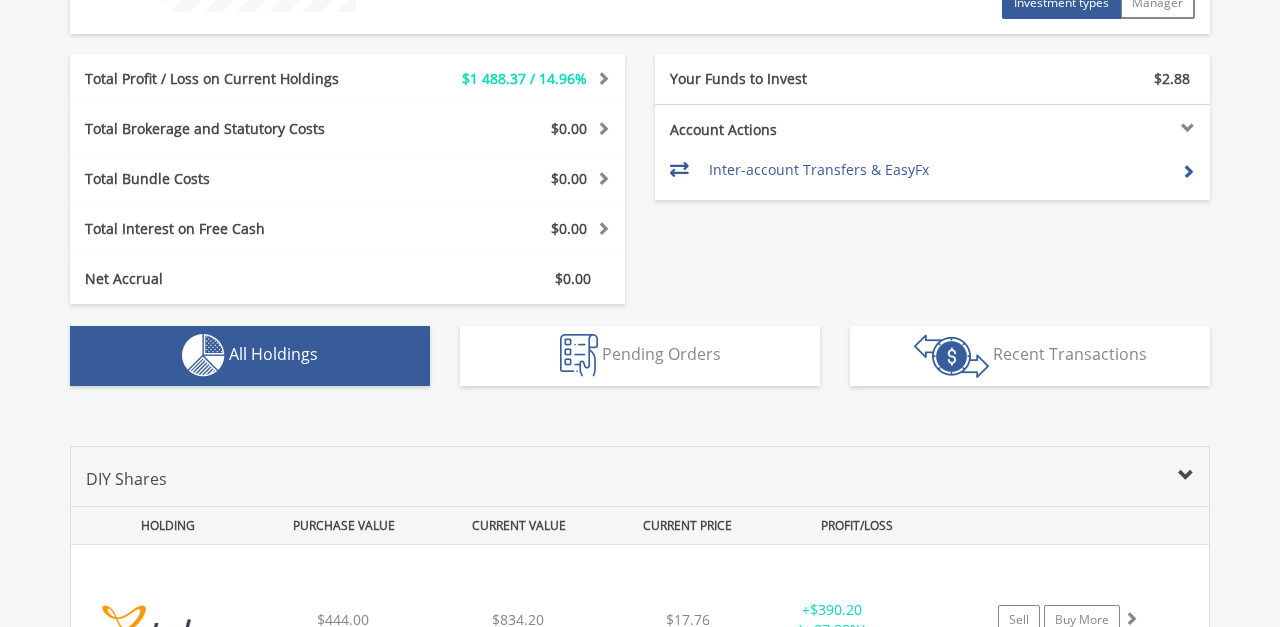 scroll, scrollTop: 1402, scrollLeft: 0, axis: vertical 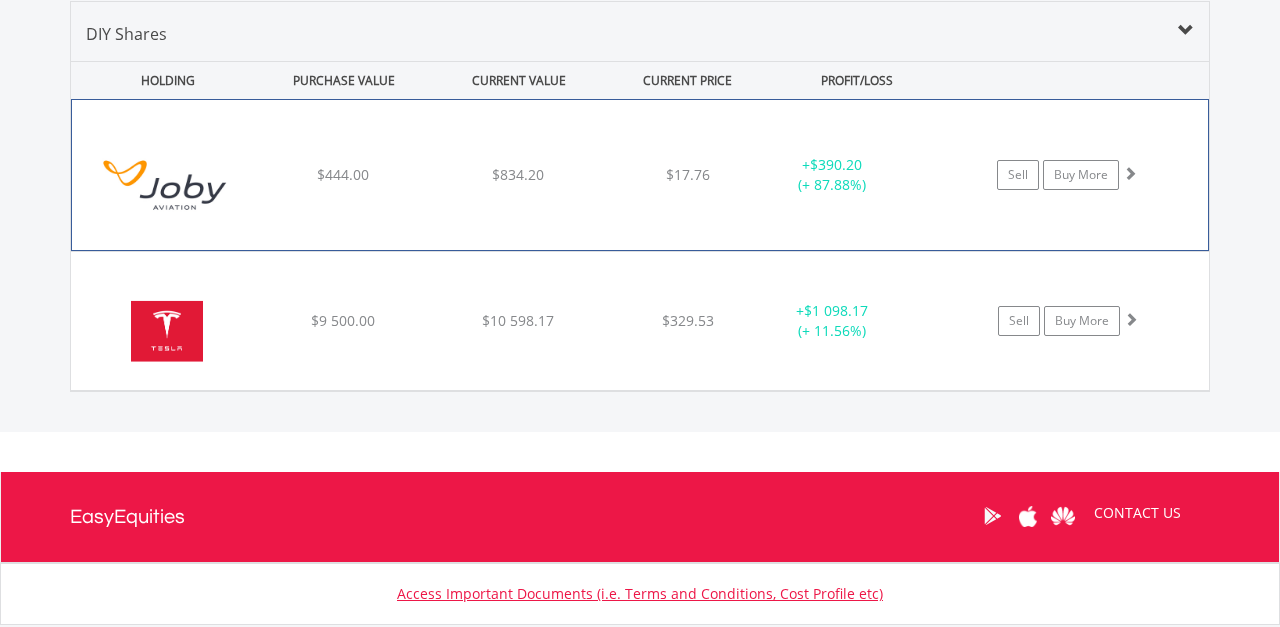 click on "Joby Aviation Inc
$444.00
$834.20
$17.76
+  $390.20 (+ 87.88%)
Sell
Buy More" at bounding box center [640, 175] 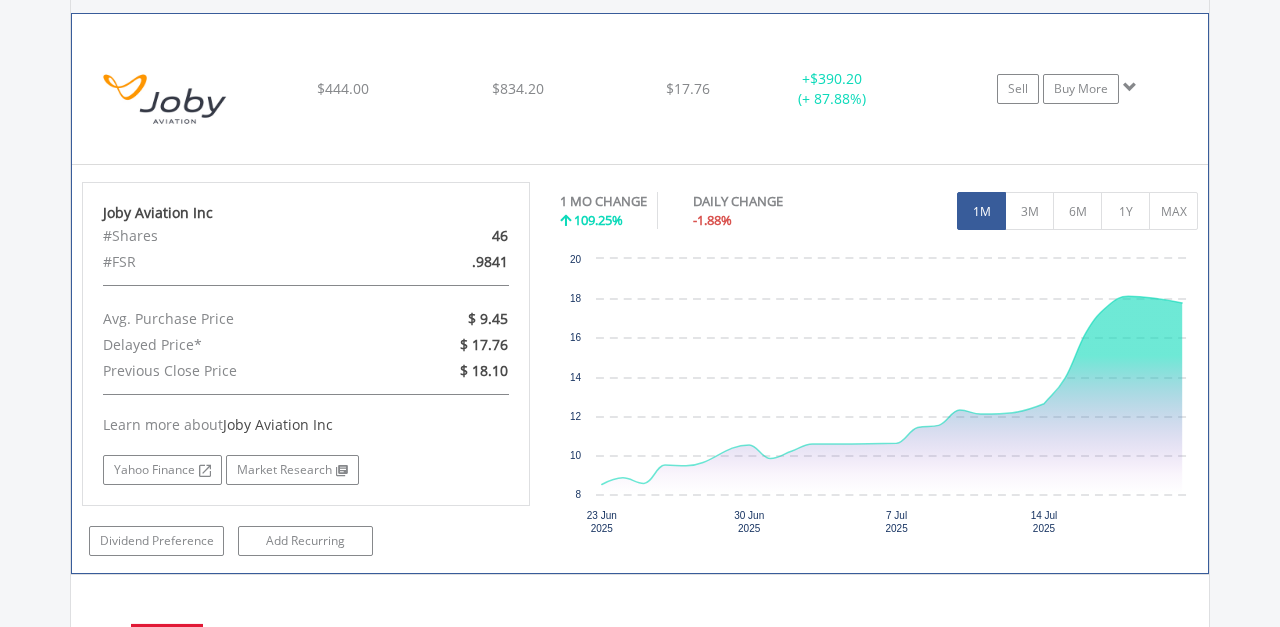 scroll, scrollTop: 1491, scrollLeft: 0, axis: vertical 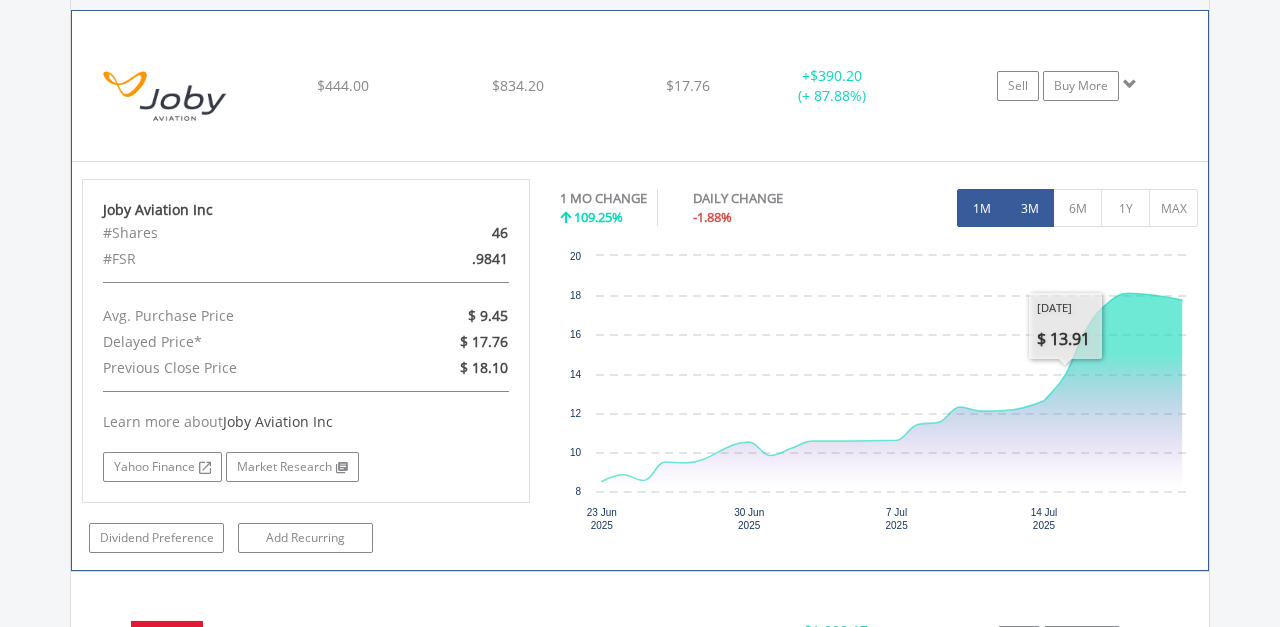 click on "3M" at bounding box center (1029, 208) 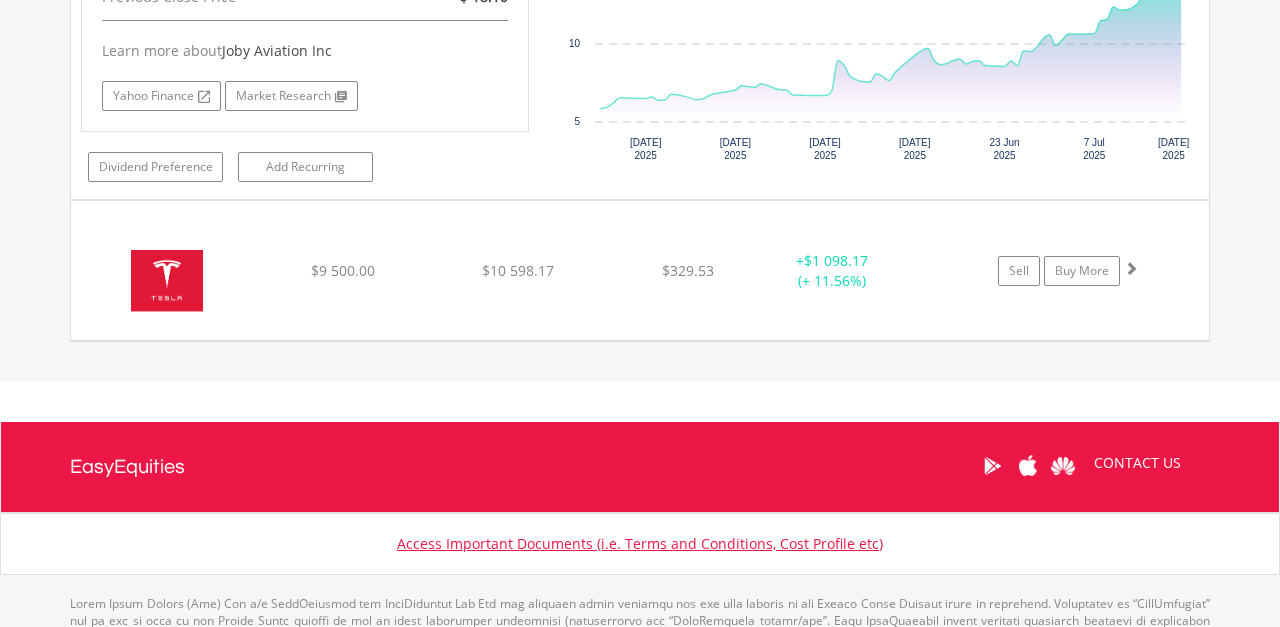 scroll, scrollTop: 1864, scrollLeft: 0, axis: vertical 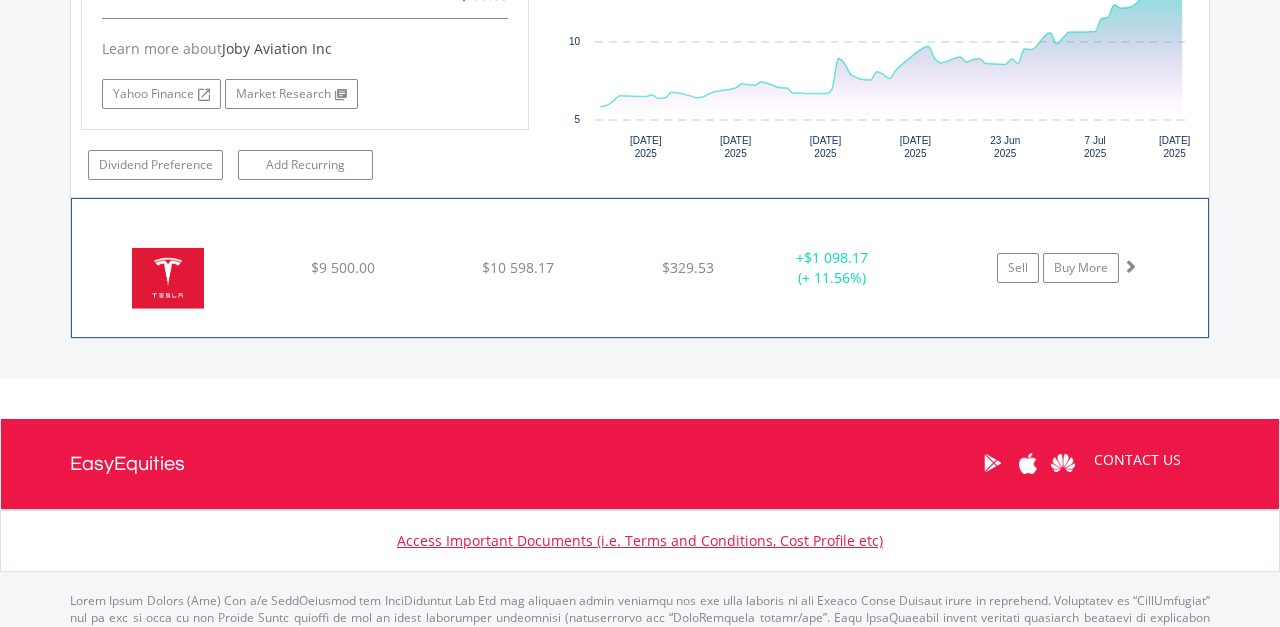 click on "$10 598.17" at bounding box center [518, -288] 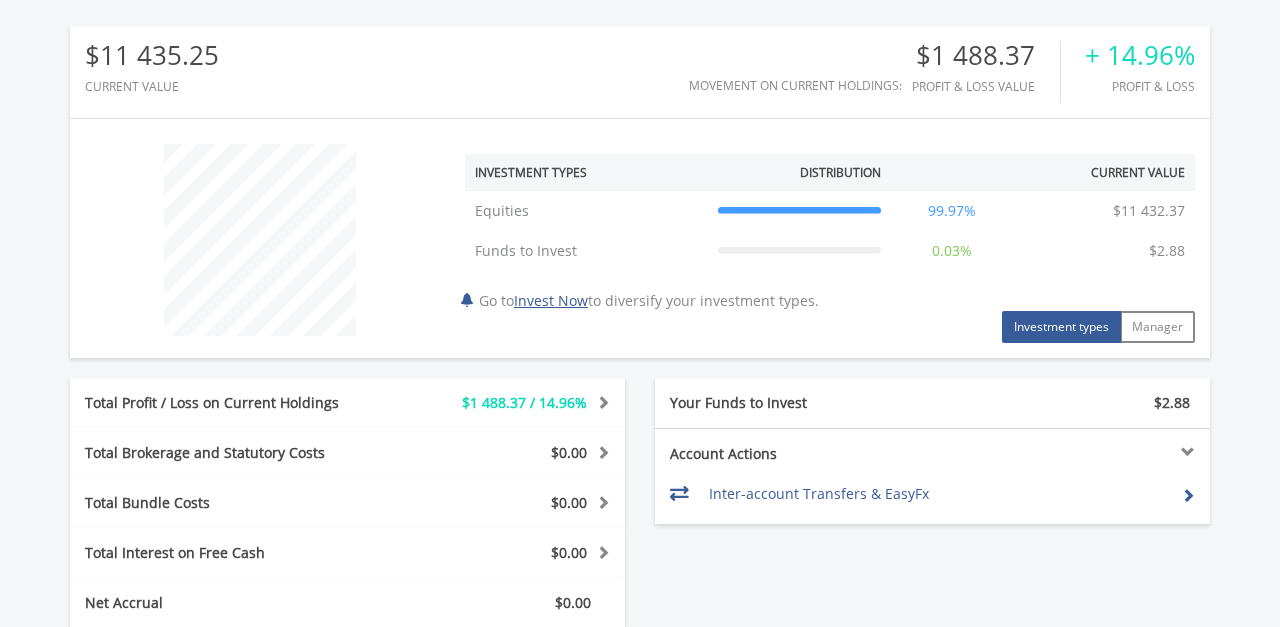 scroll, scrollTop: 0, scrollLeft: 0, axis: both 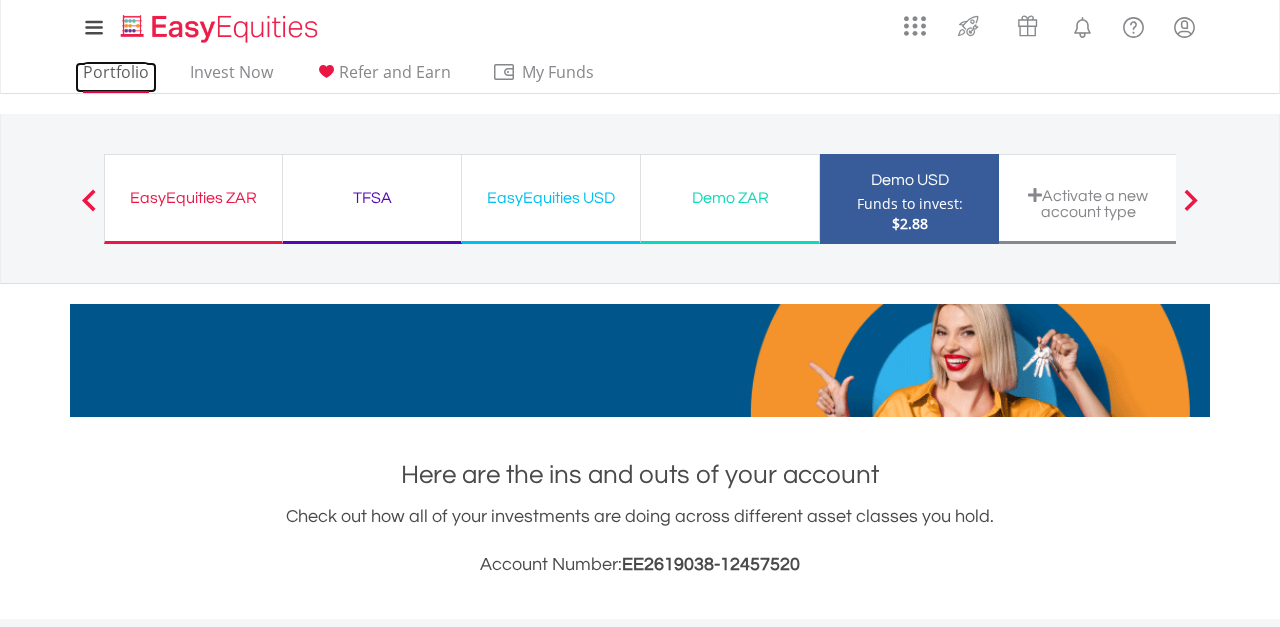 click on "Portfolio" at bounding box center (116, 77) 